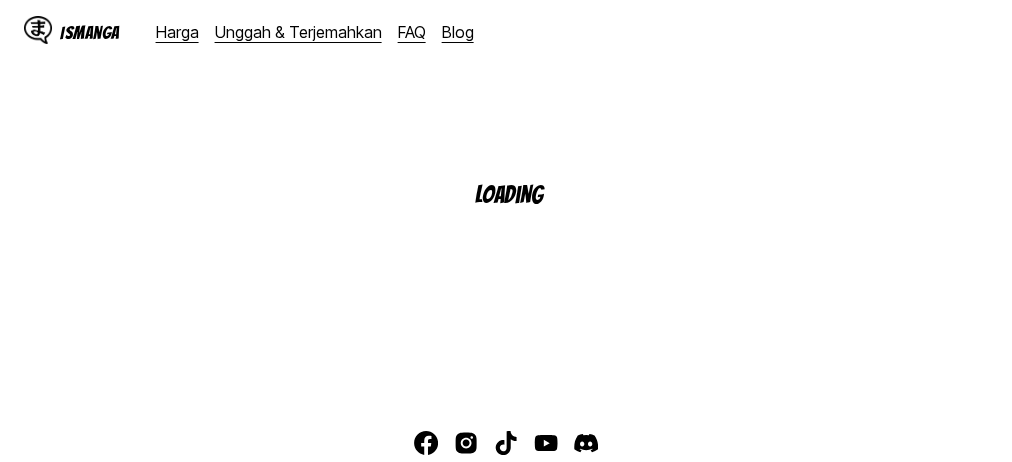 scroll, scrollTop: 240, scrollLeft: 0, axis: vertical 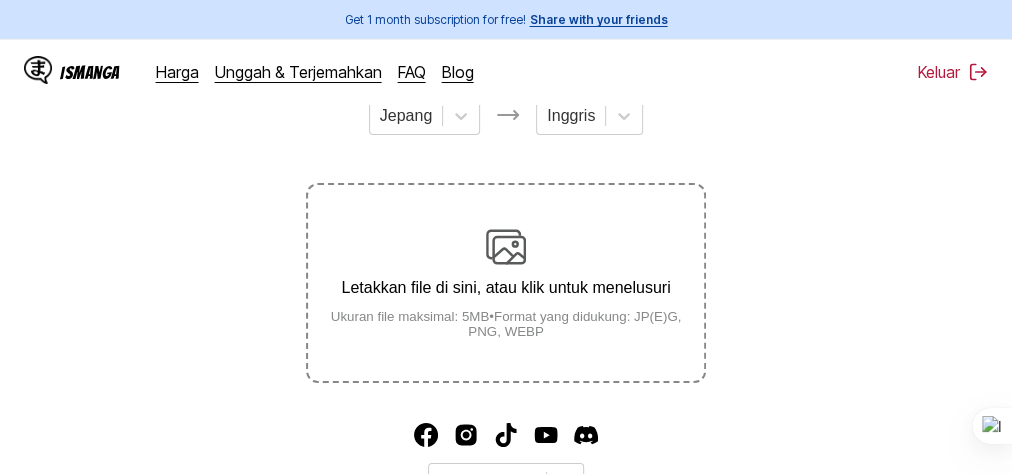 click on "Letakkan file di sini, atau klik untuk menelusuri Ukuran file maksimal: 5MB  •  Format yang didukung: JP(E)G, PNG, WEBP" at bounding box center (506, 283) 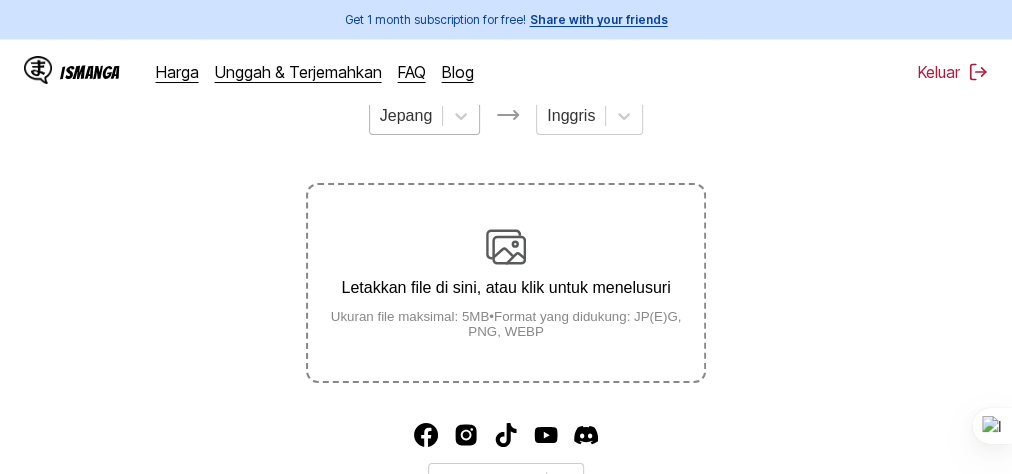 click at bounding box center (406, 116) 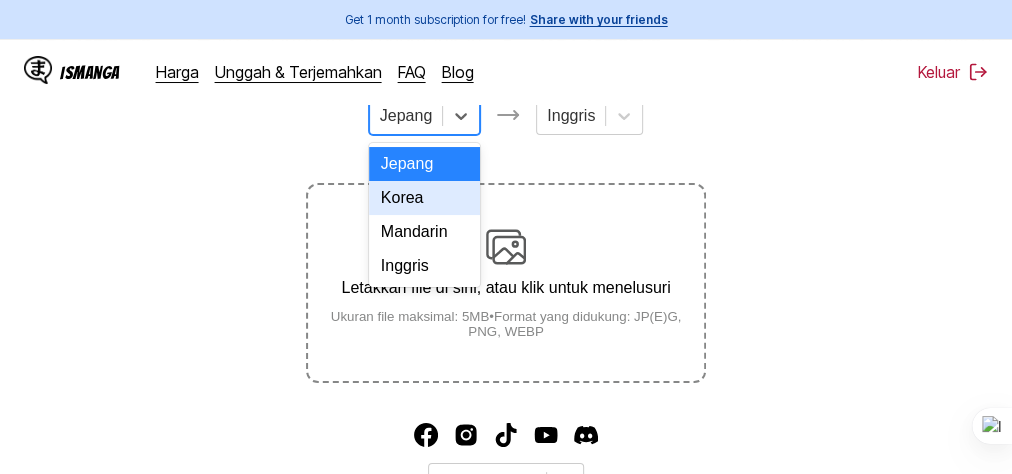 click on "Korea" at bounding box center (425, 198) 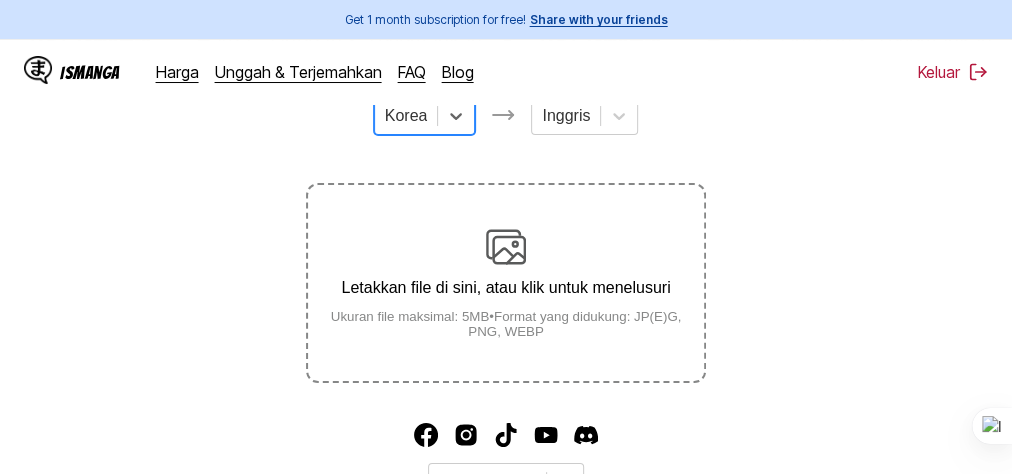 click on "Letakkan file di sini, atau klik untuk menelusuri Ukuran file maksimal: 5MB  •  Format yang didukung: JP(E)G, PNG, WEBP" at bounding box center [506, 283] 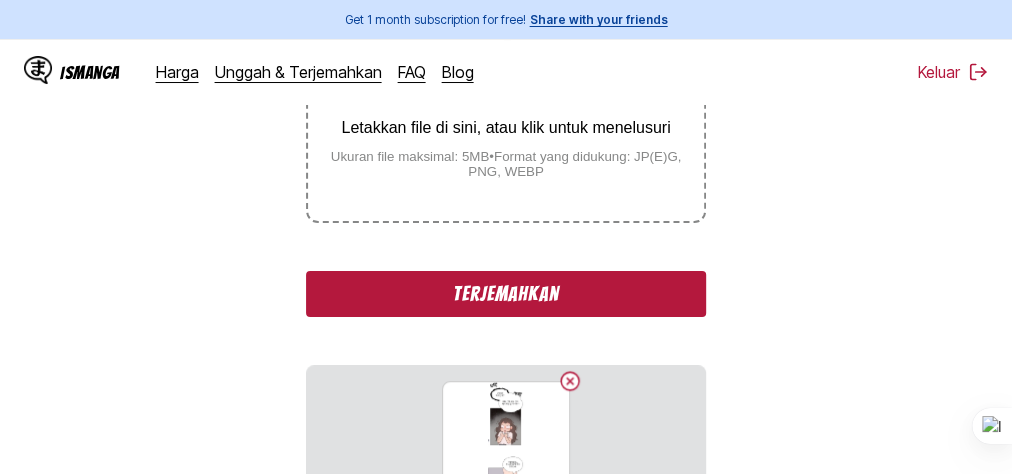 click on "Terjemahkan" at bounding box center [506, 294] 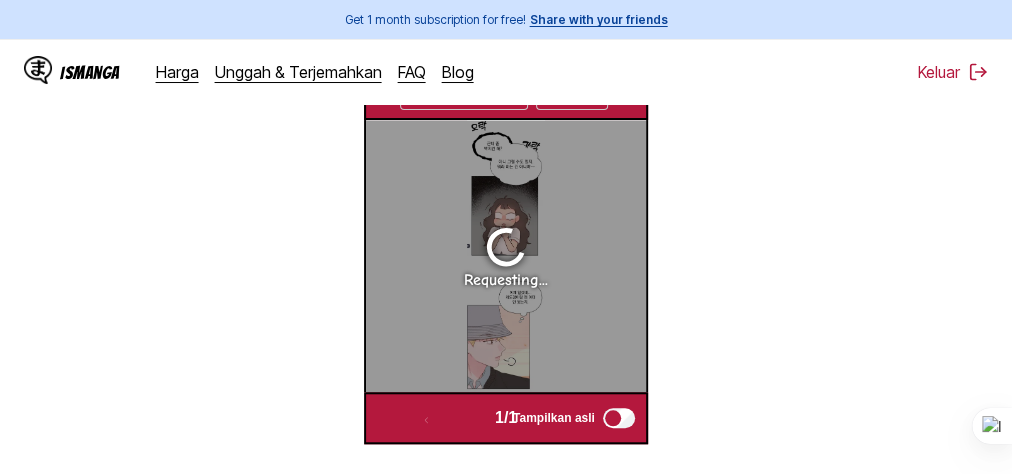 scroll, scrollTop: 617, scrollLeft: 0, axis: vertical 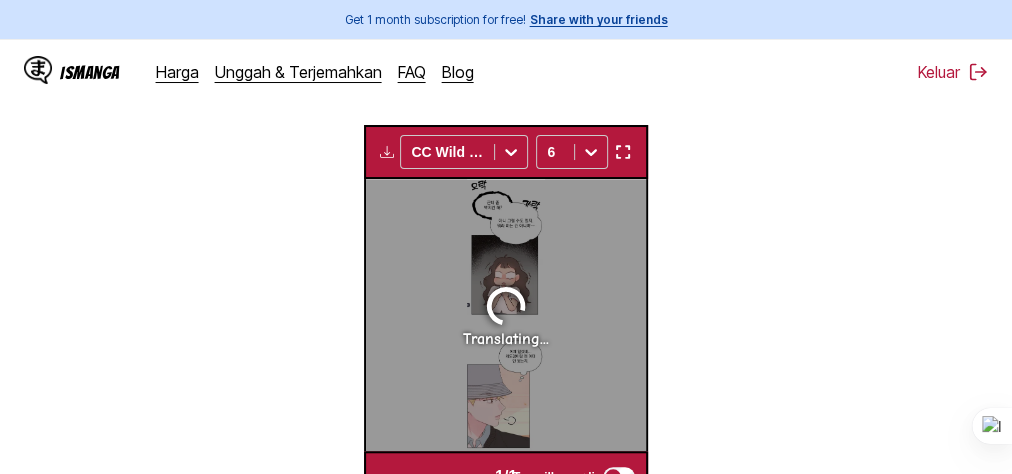 click at bounding box center [622, 152] 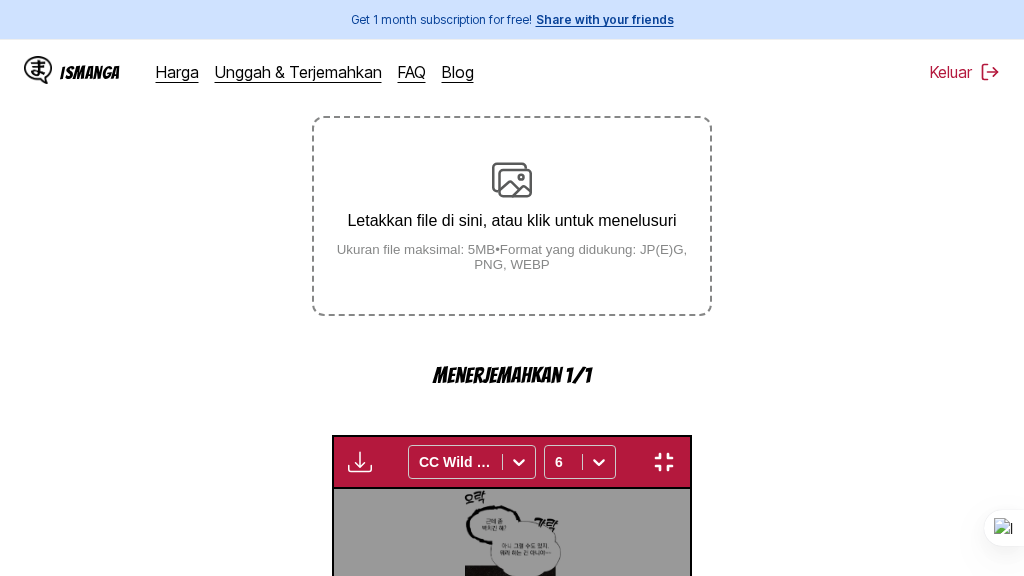 scroll, scrollTop: 260, scrollLeft: 0, axis: vertical 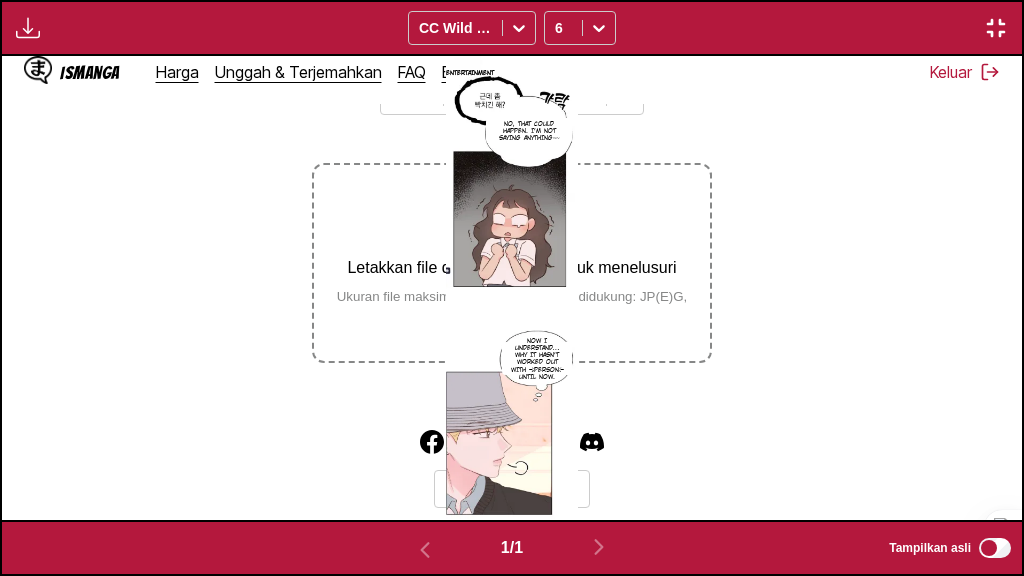 click at bounding box center [996, 28] 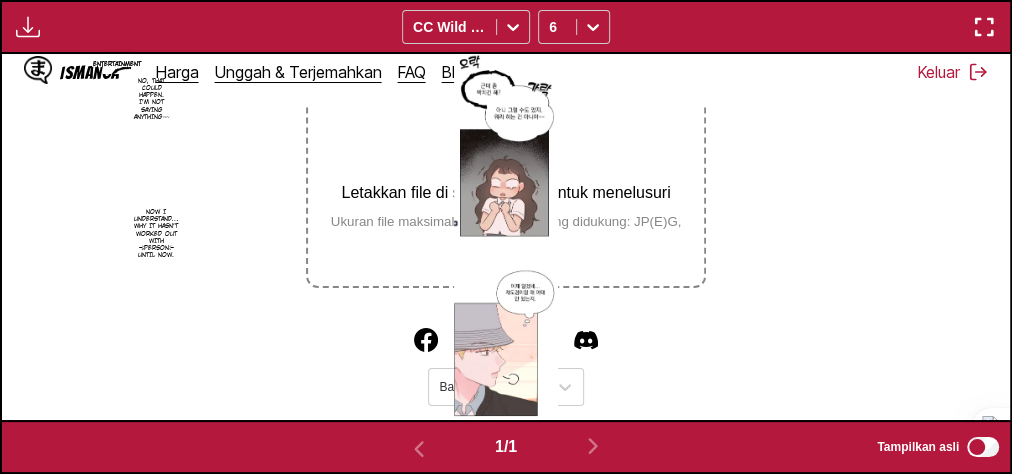 scroll, scrollTop: 526, scrollLeft: 0, axis: vertical 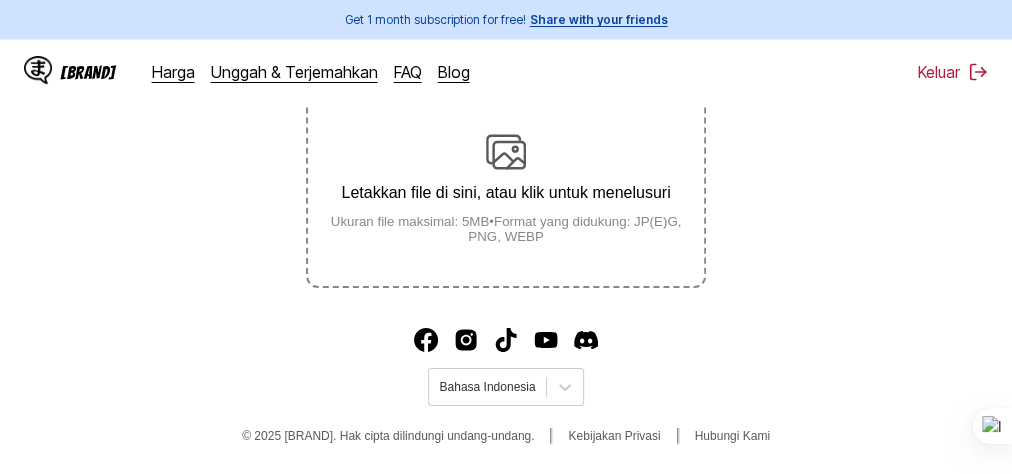 click on "Letakkan file di sini, atau klik untuk menelusuri Ukuran file maksimal: 5MB  •  Format yang didukung: JP(E)G, PNG, WEBP" at bounding box center [506, 188] 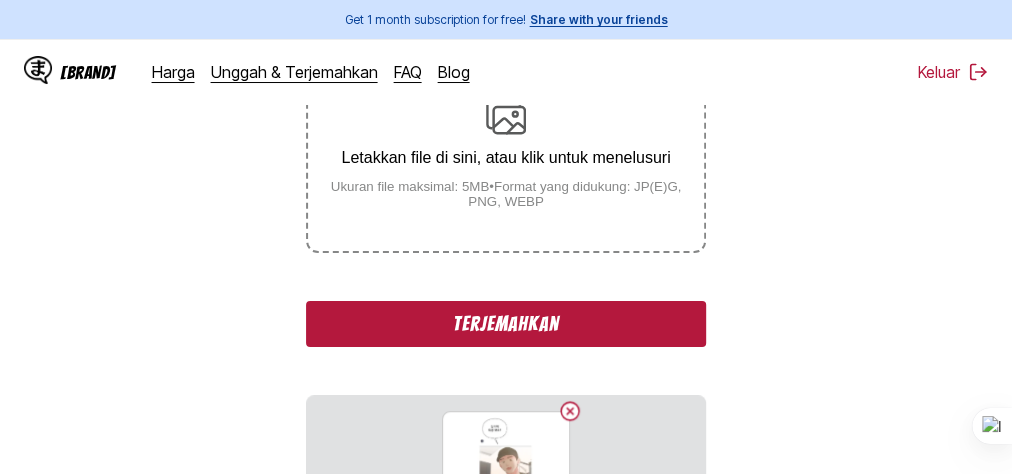 click on "Terjemahkan" at bounding box center (506, 324) 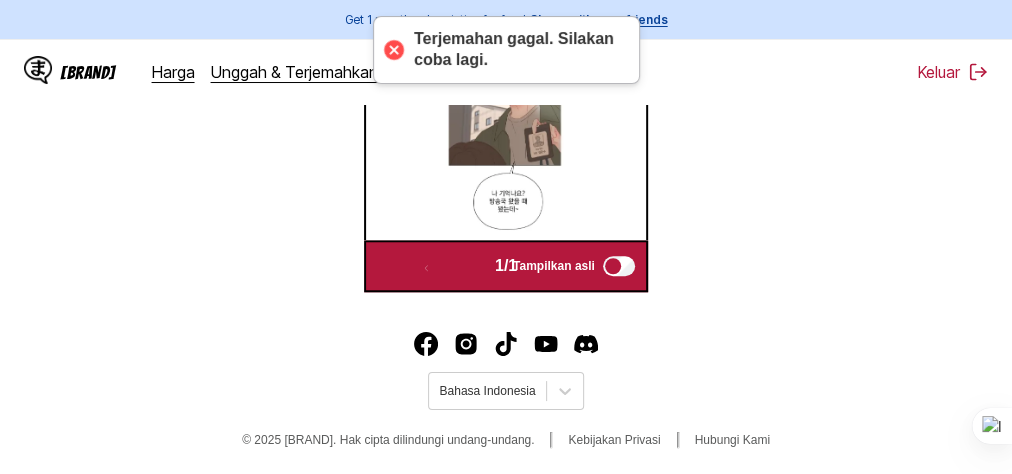scroll, scrollTop: 764, scrollLeft: 0, axis: vertical 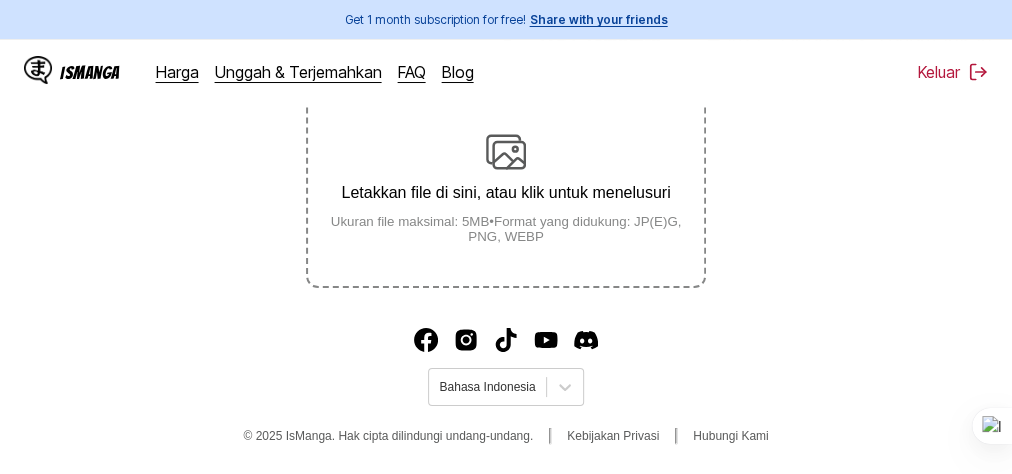 click on "Dari Jepang Ke Inggris Letakkan file di sini, atau klik untuk menelusuri Ukuran file maksimal: 5MB  •  Format yang didukung: JP(E)G, PNG, WEBP" at bounding box center [506, 136] 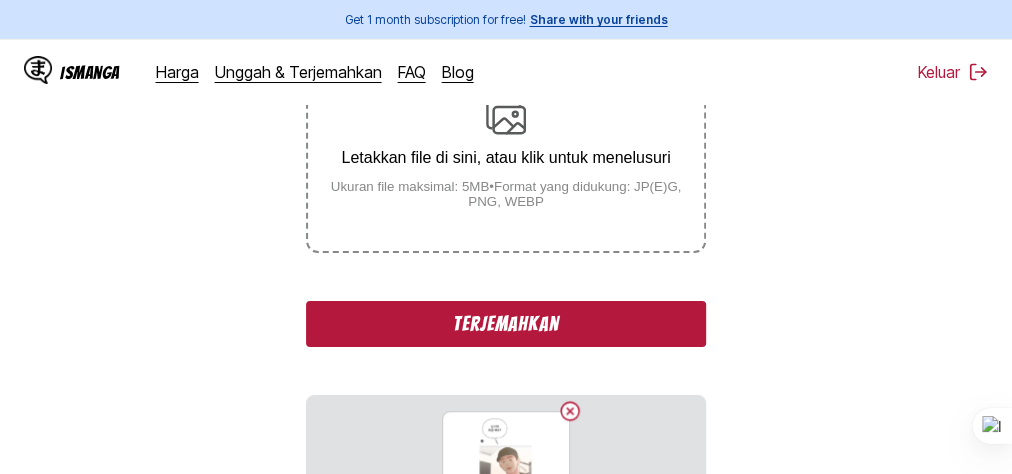 click on "Terjemahkan" at bounding box center [506, 324] 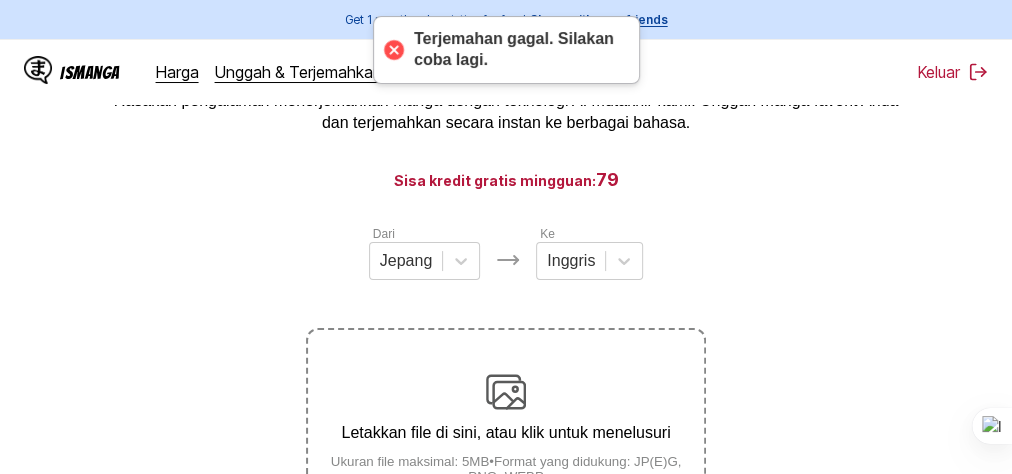 scroll, scrollTop: 0, scrollLeft: 0, axis: both 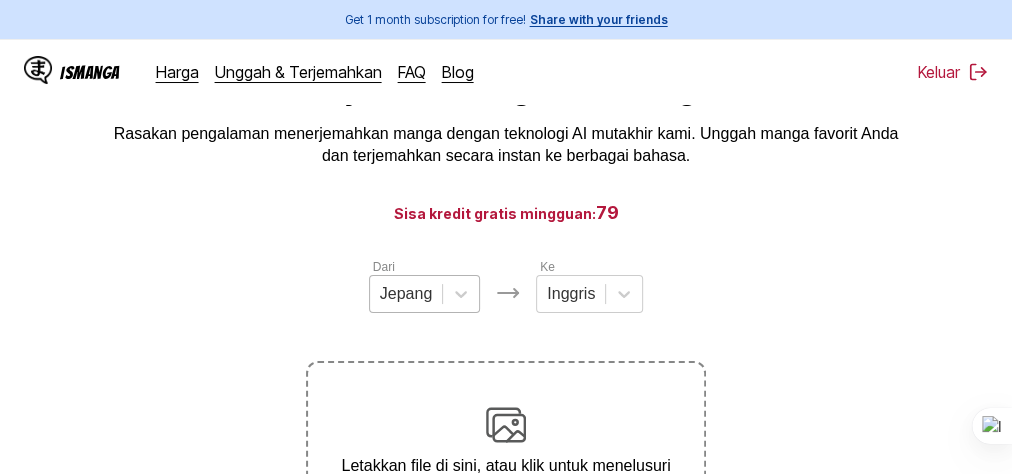 click on "Jepang" at bounding box center (425, 294) 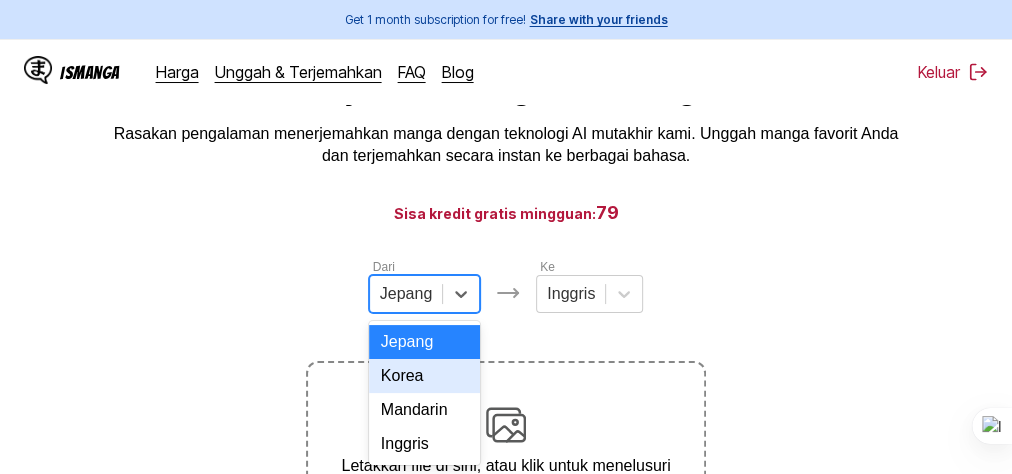 scroll, scrollTop: 83, scrollLeft: 0, axis: vertical 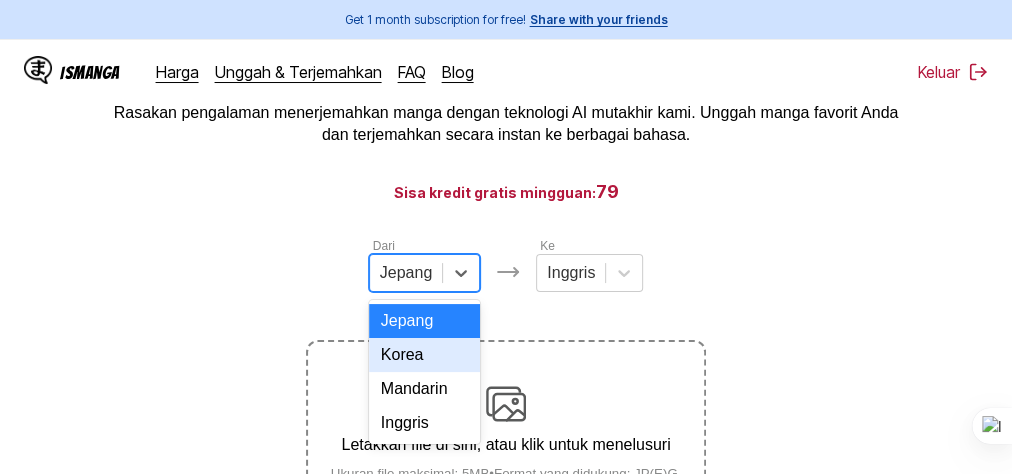 click on "Korea" at bounding box center (425, 355) 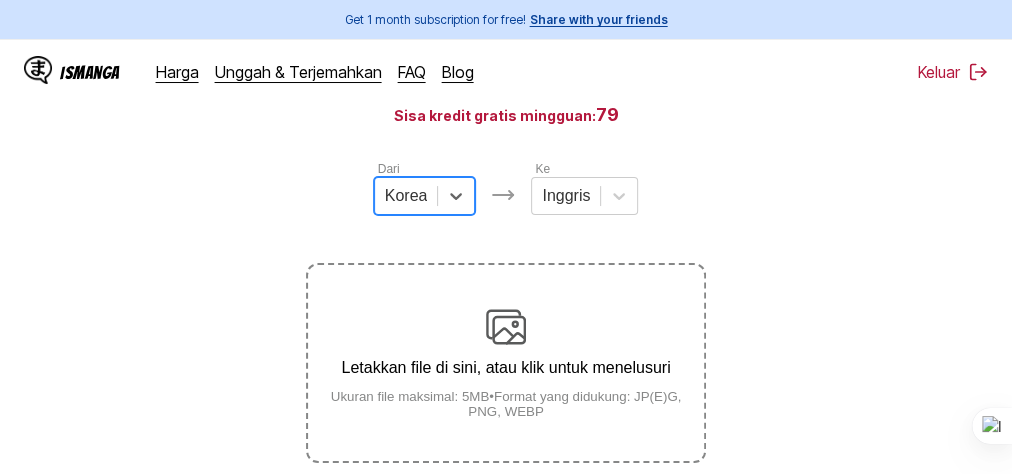 scroll, scrollTop: 323, scrollLeft: 0, axis: vertical 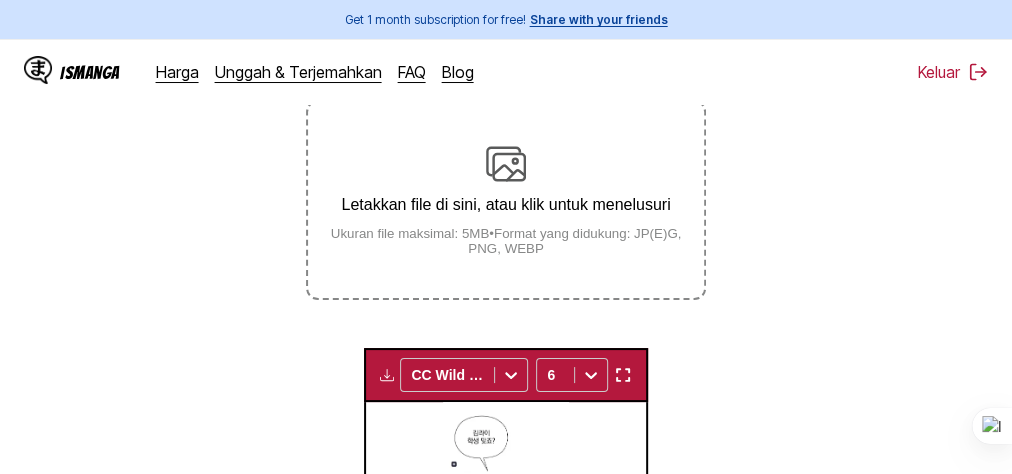 click on "Ukuran file maksimal: 5MB  •  Format yang didukung: JP(E)G, PNG, WEBP" at bounding box center [506, 241] 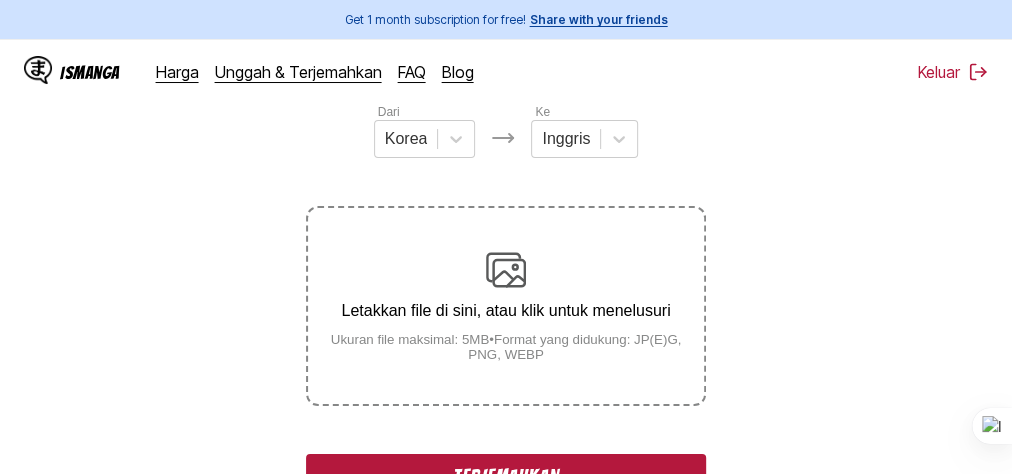 scroll, scrollTop: 243, scrollLeft: 0, axis: vertical 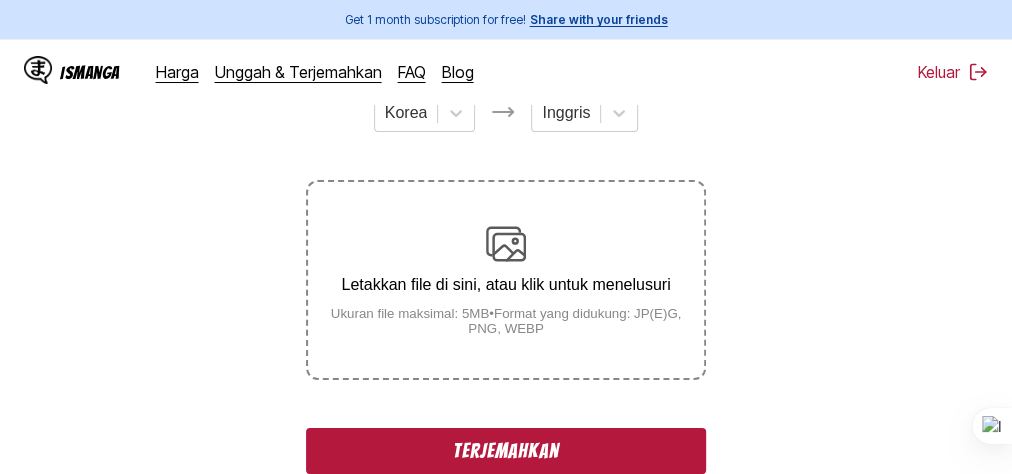 click on "Terjemahkan" at bounding box center [506, 451] 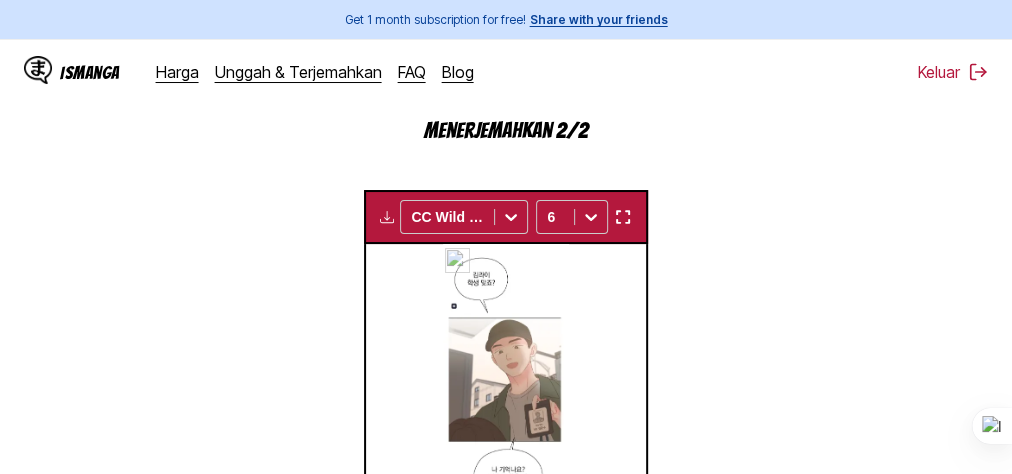 scroll, scrollTop: 563, scrollLeft: 0, axis: vertical 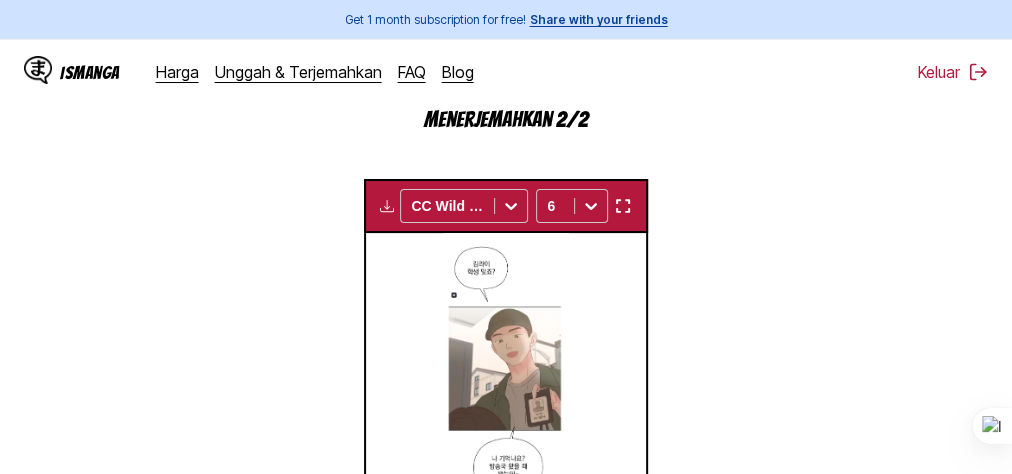 click at bounding box center (622, 206) 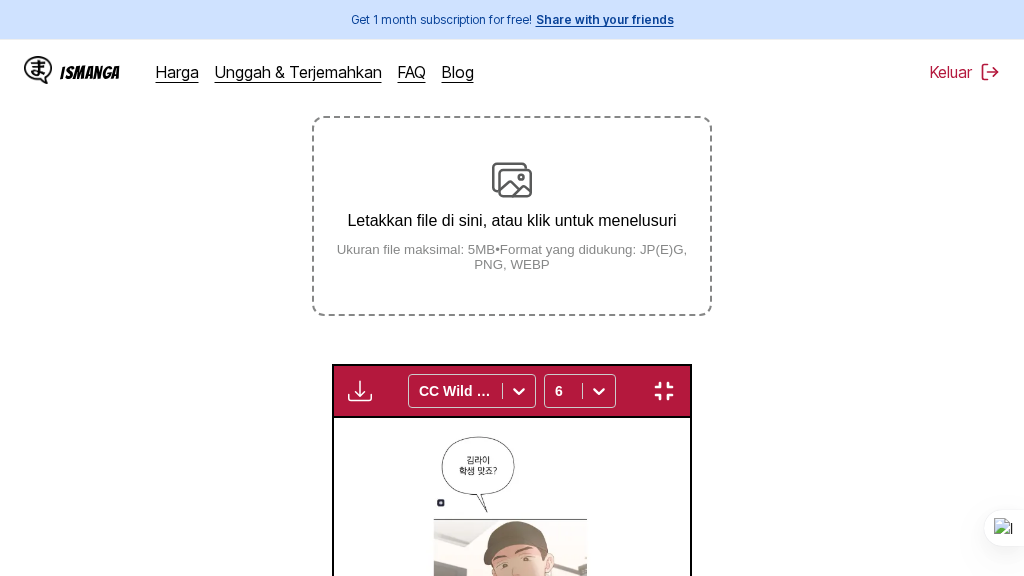 scroll, scrollTop: 260, scrollLeft: 0, axis: vertical 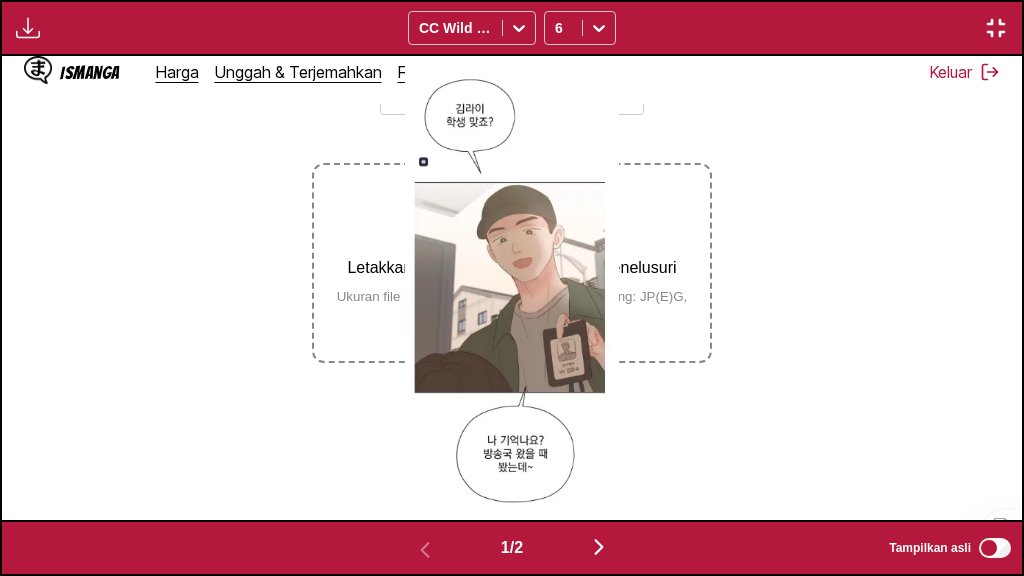 click at bounding box center (425, 550) 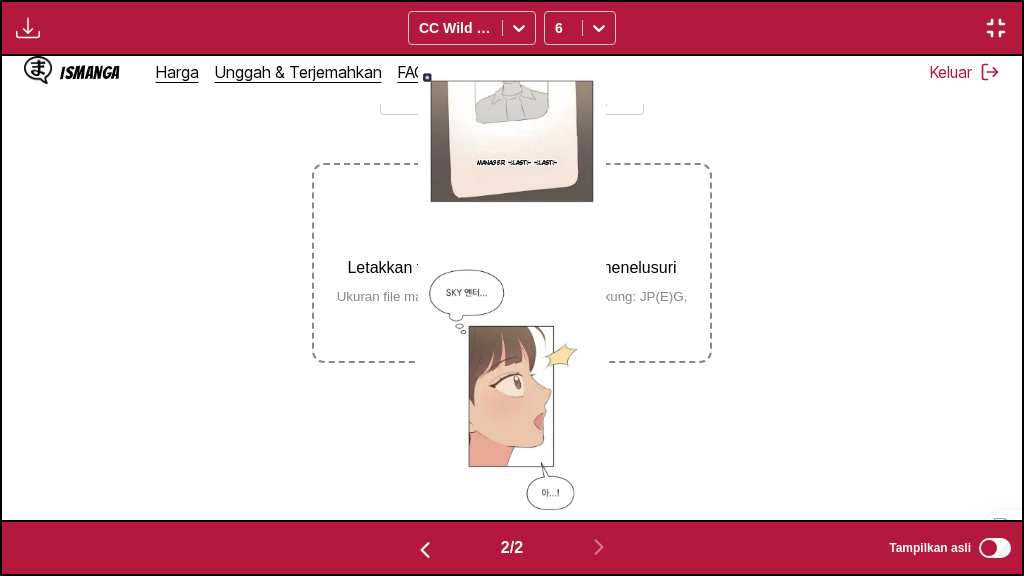 click at bounding box center [996, 28] 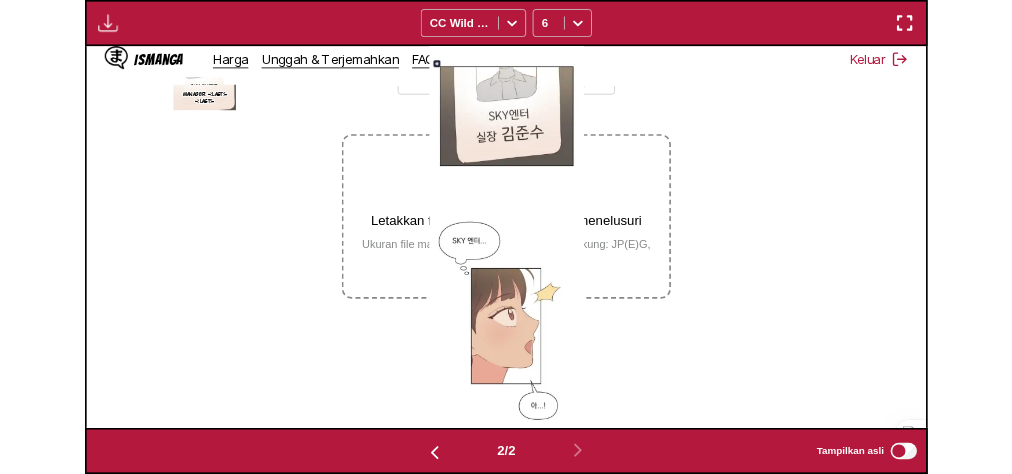 scroll, scrollTop: 526, scrollLeft: 0, axis: vertical 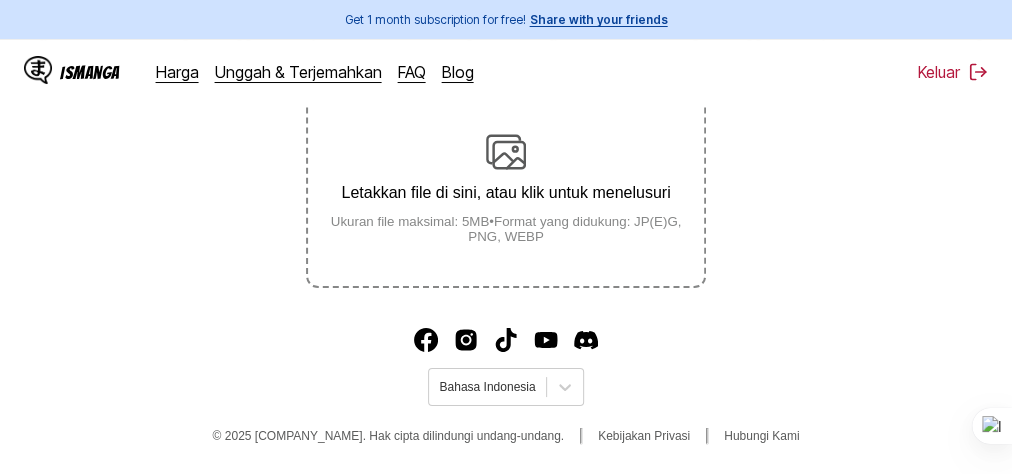 click at bounding box center [506, 152] 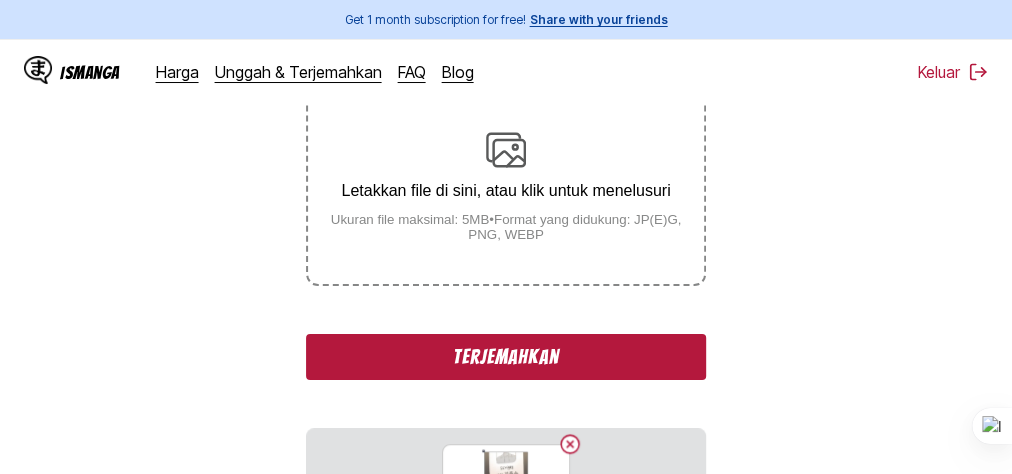scroll, scrollTop: 370, scrollLeft: 0, axis: vertical 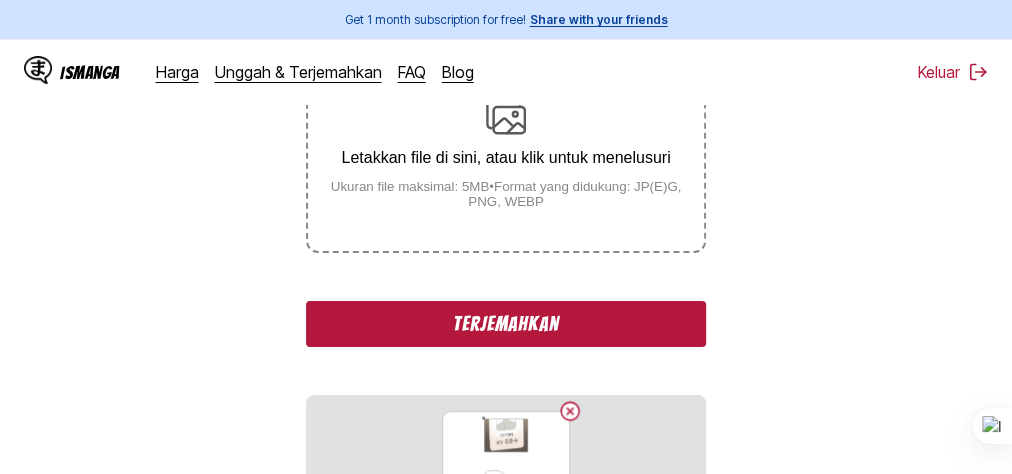 click on "Terjemahkan" at bounding box center (506, 324) 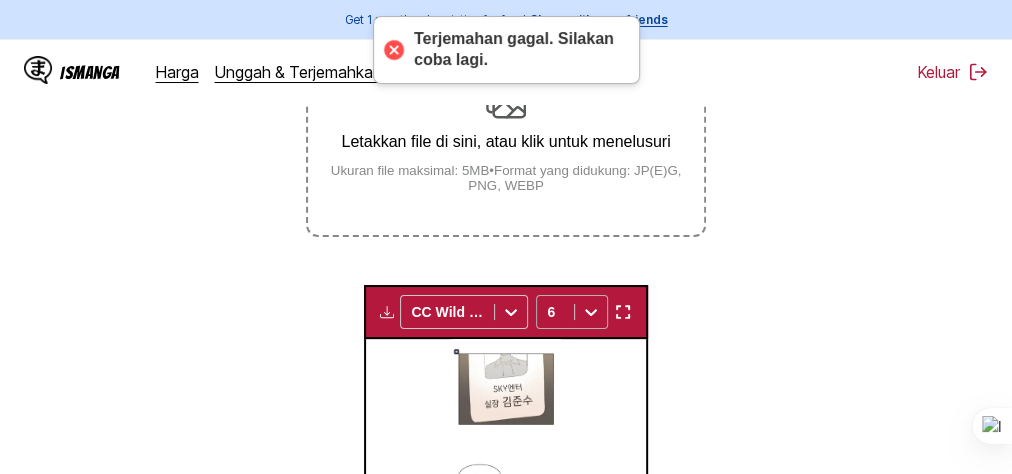 scroll, scrollTop: 66, scrollLeft: 0, axis: vertical 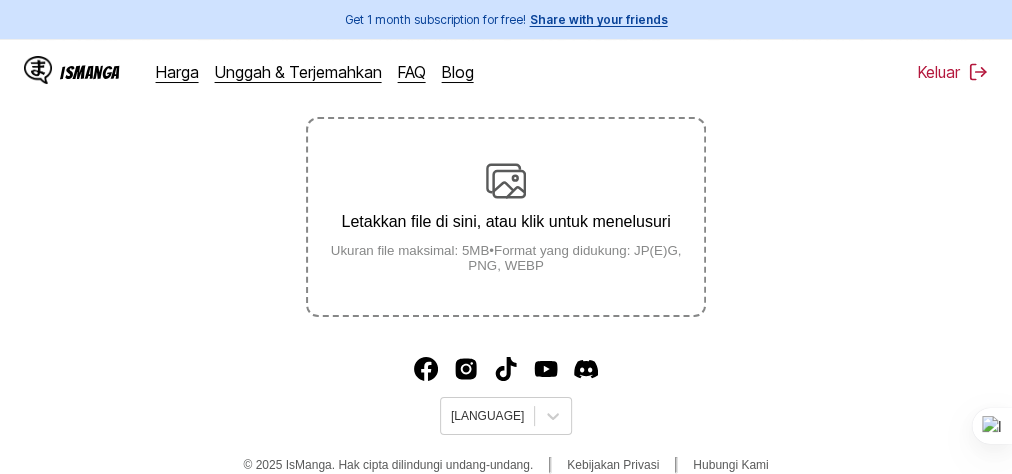 click on "Letakkan file di sini, atau klik untuk menelusuri Ukuran file maksimal: 5MB  •  Format yang didukung: JP(E)G, PNG, WEBP" at bounding box center (506, 217) 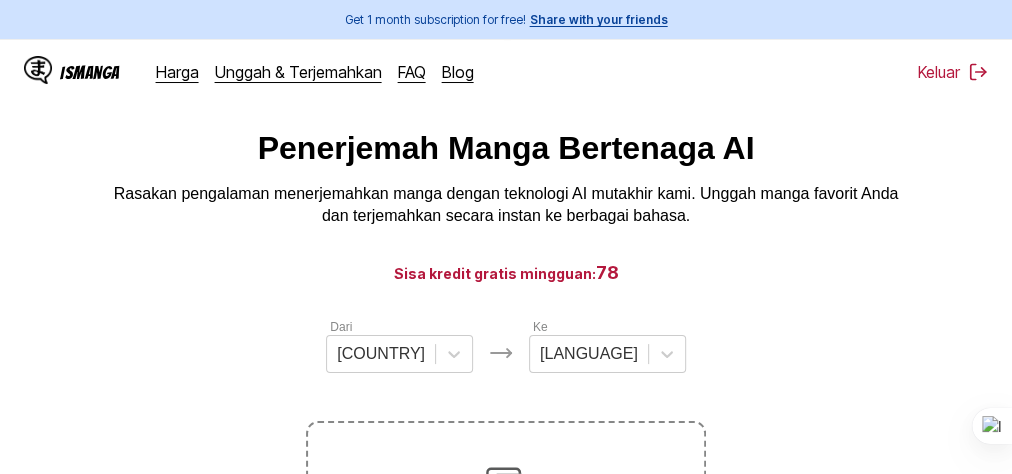 scroll, scrollTop: 0, scrollLeft: 0, axis: both 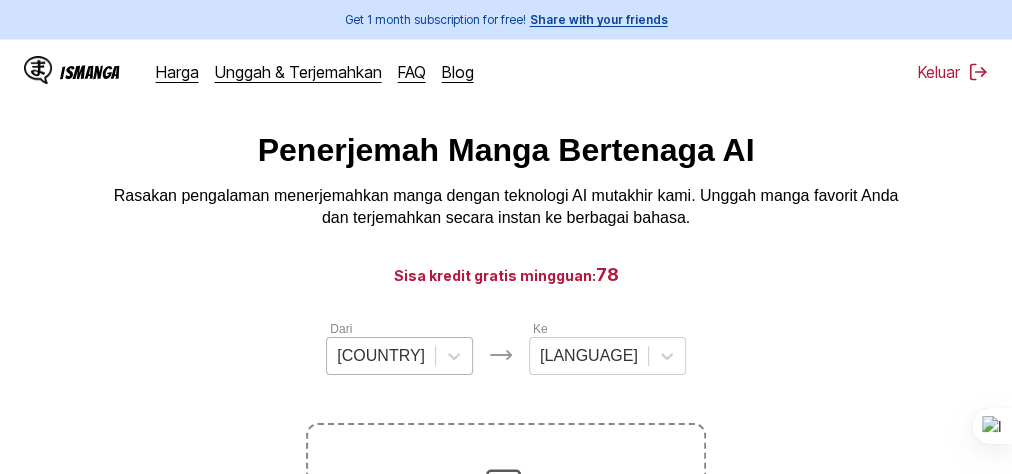 click on "Jepang" at bounding box center [399, 356] 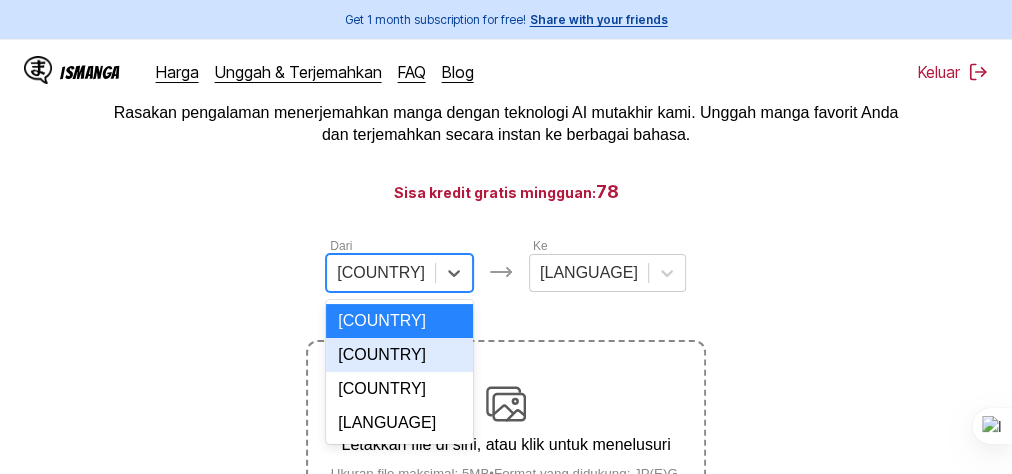 click on "Korea" at bounding box center [399, 355] 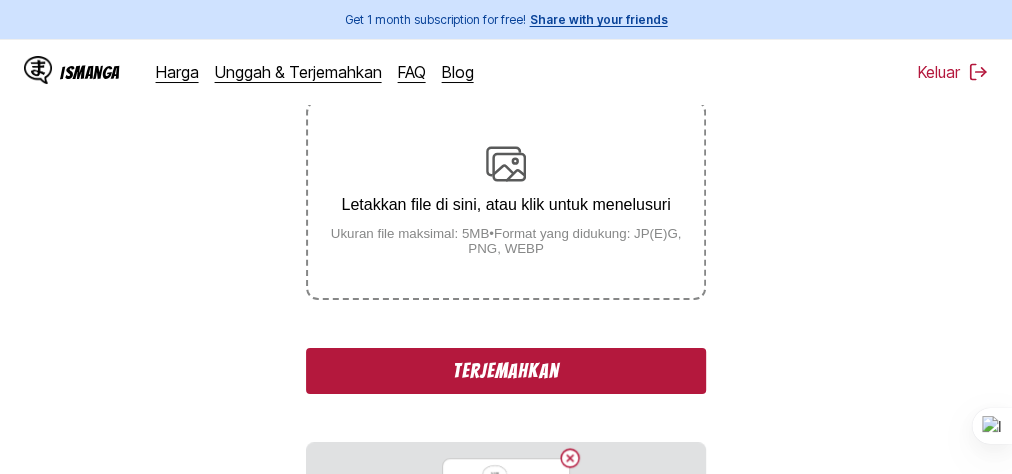 click on "Terjemahkan" at bounding box center [506, 371] 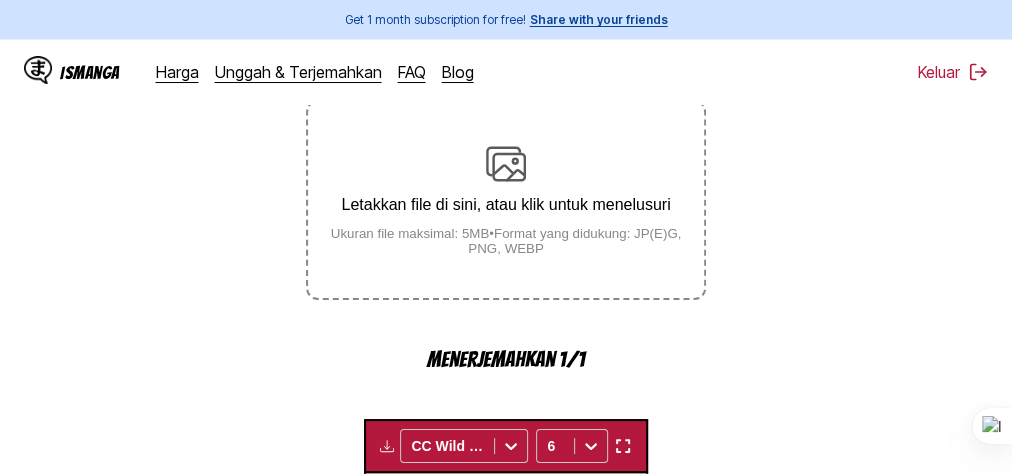 scroll, scrollTop: 697, scrollLeft: 0, axis: vertical 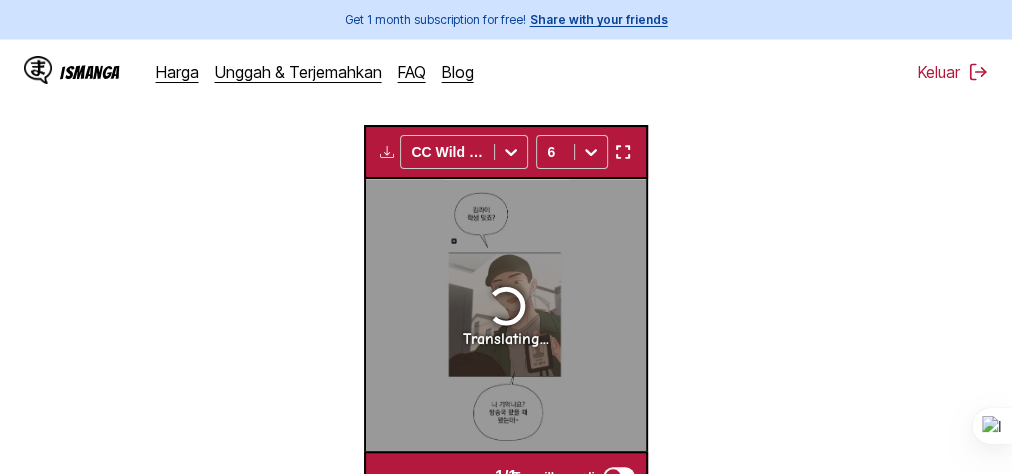 click at bounding box center (622, 152) 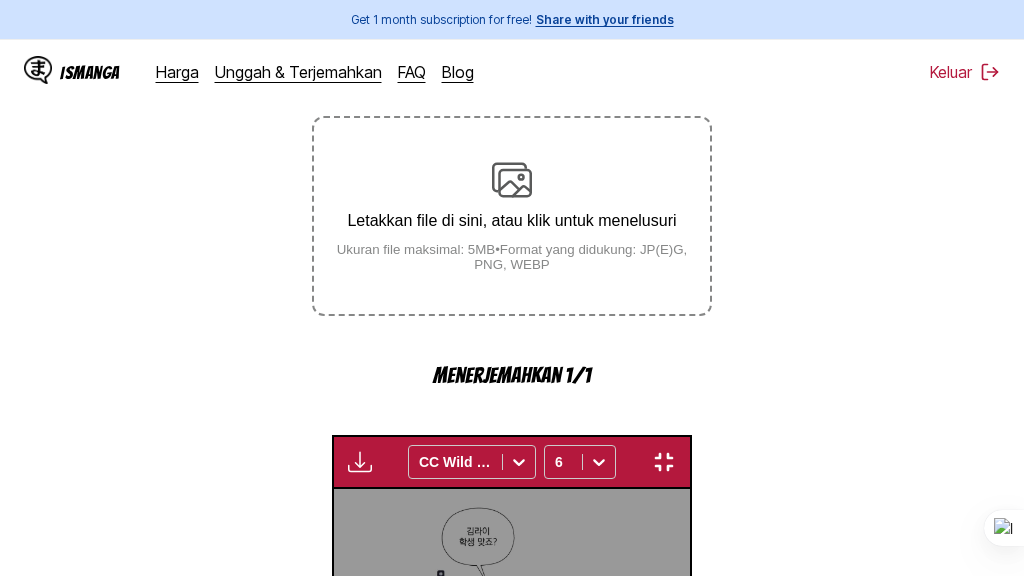 scroll, scrollTop: 260, scrollLeft: 0, axis: vertical 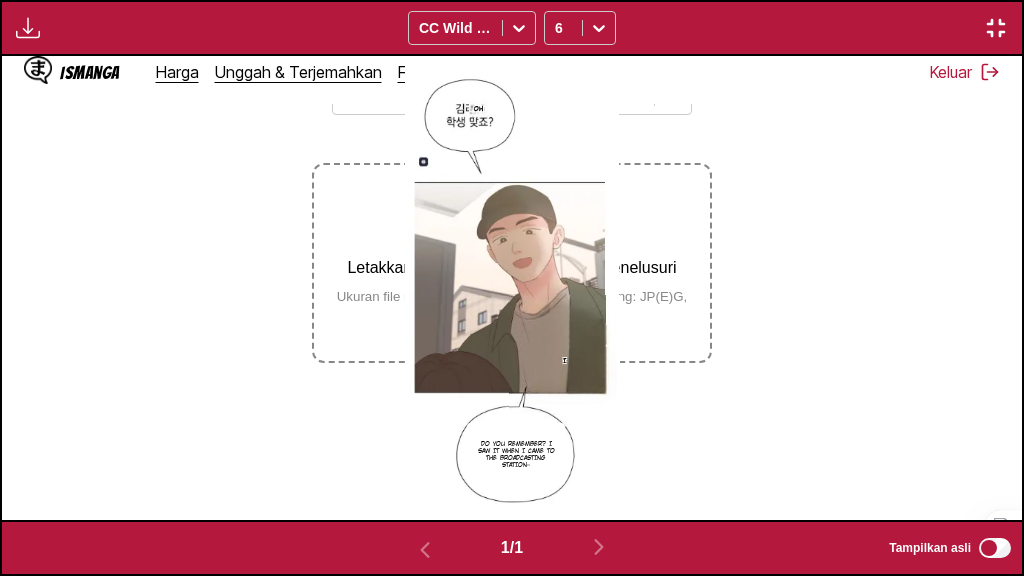 click at bounding box center (996, 28) 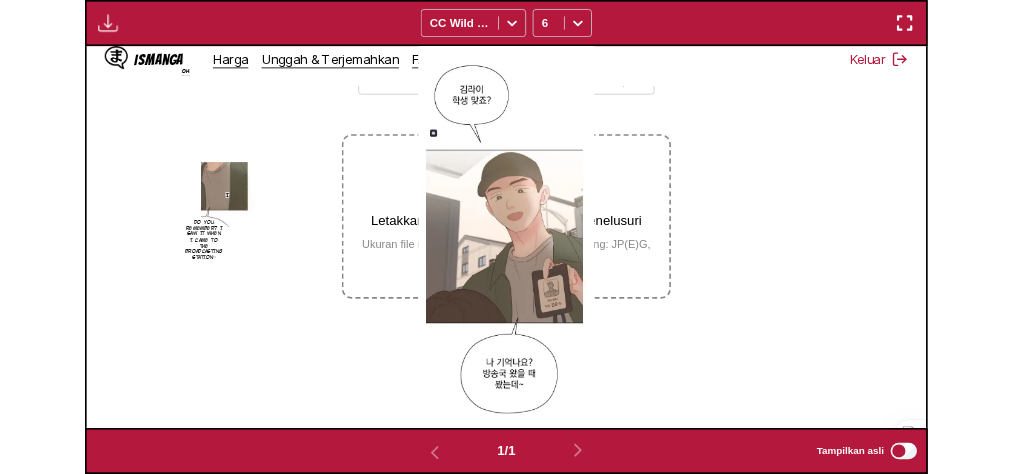 scroll, scrollTop: 526, scrollLeft: 0, axis: vertical 